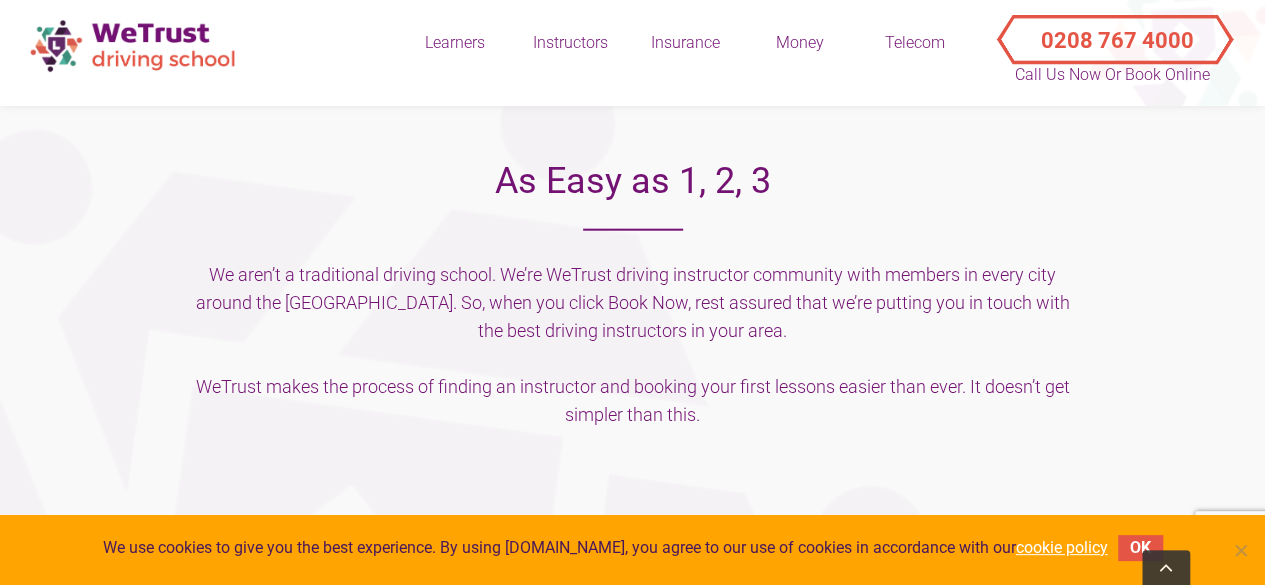 scroll, scrollTop: 2359, scrollLeft: 0, axis: vertical 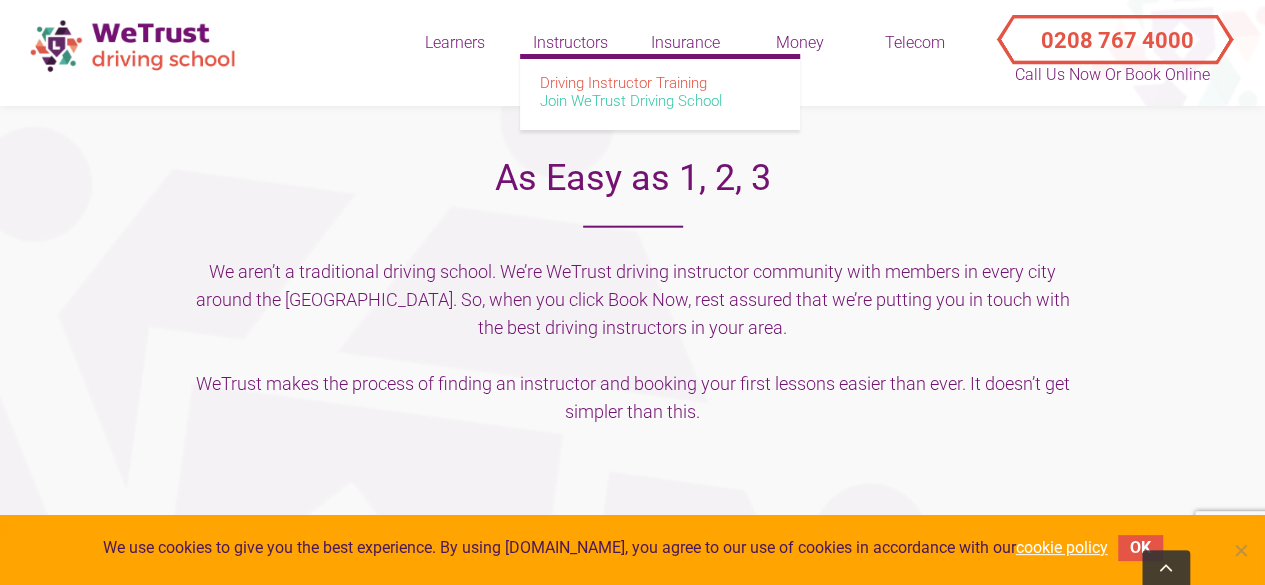 click on "Join WeTrust Driving School" at bounding box center (631, 101) 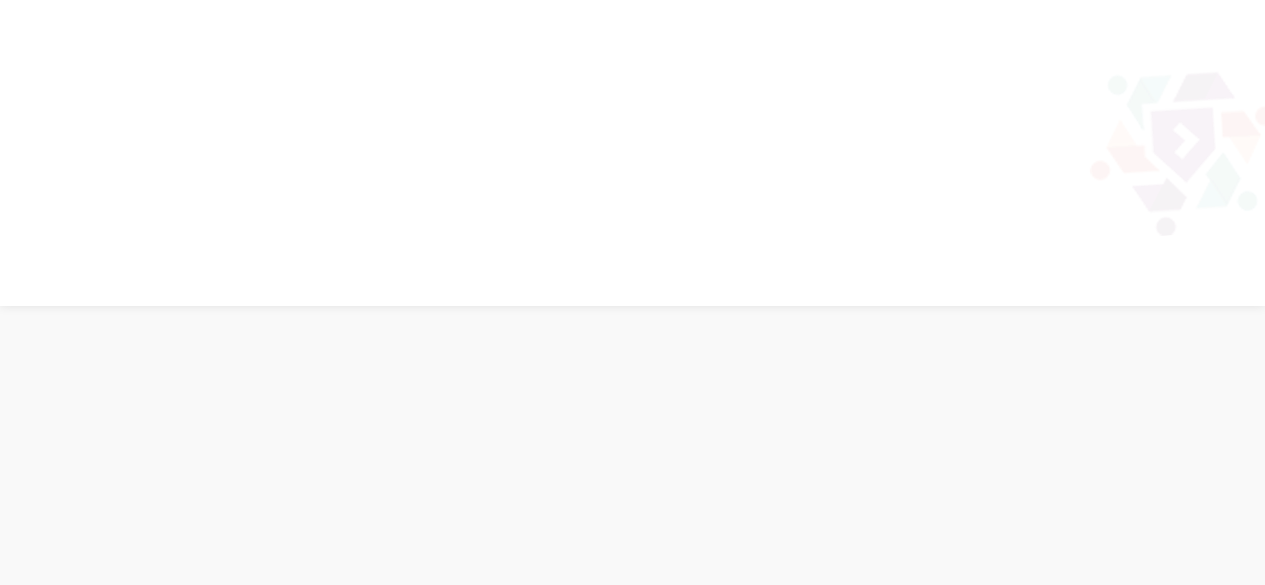 scroll, scrollTop: 0, scrollLeft: 0, axis: both 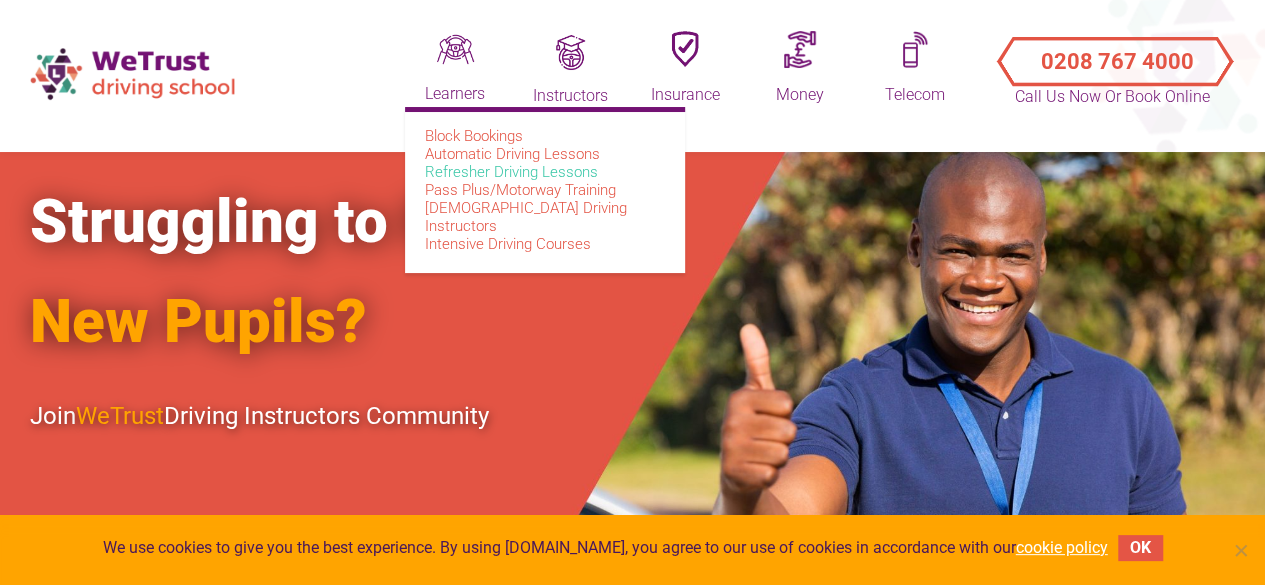 click on "Refresher Driving Lessons" at bounding box center [511, 172] 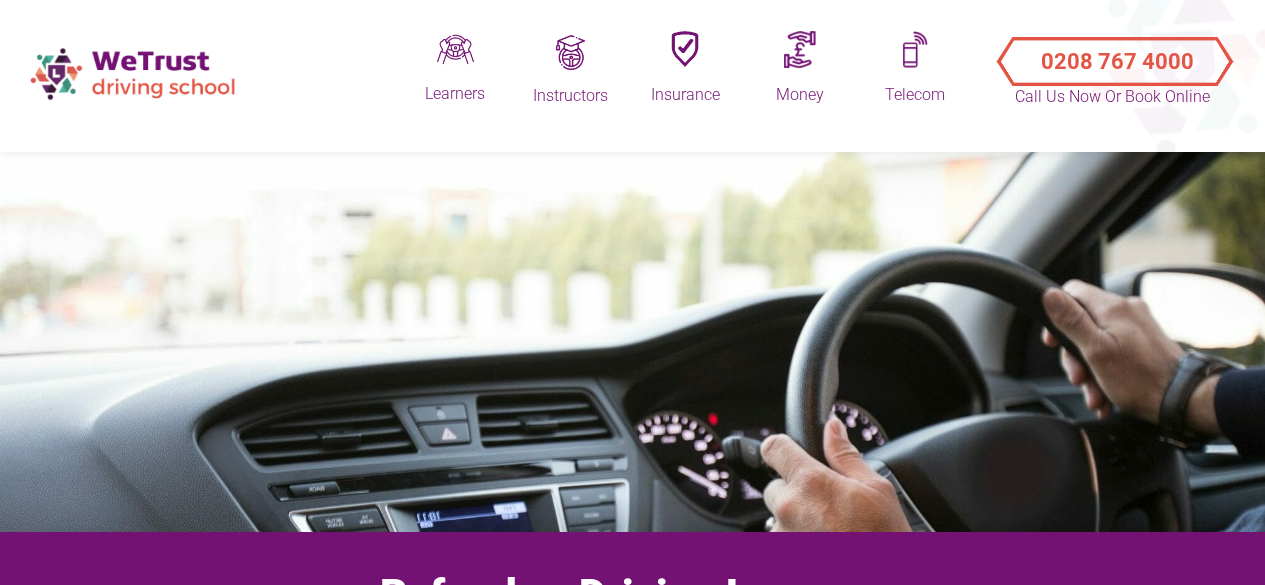 scroll, scrollTop: 0, scrollLeft: 0, axis: both 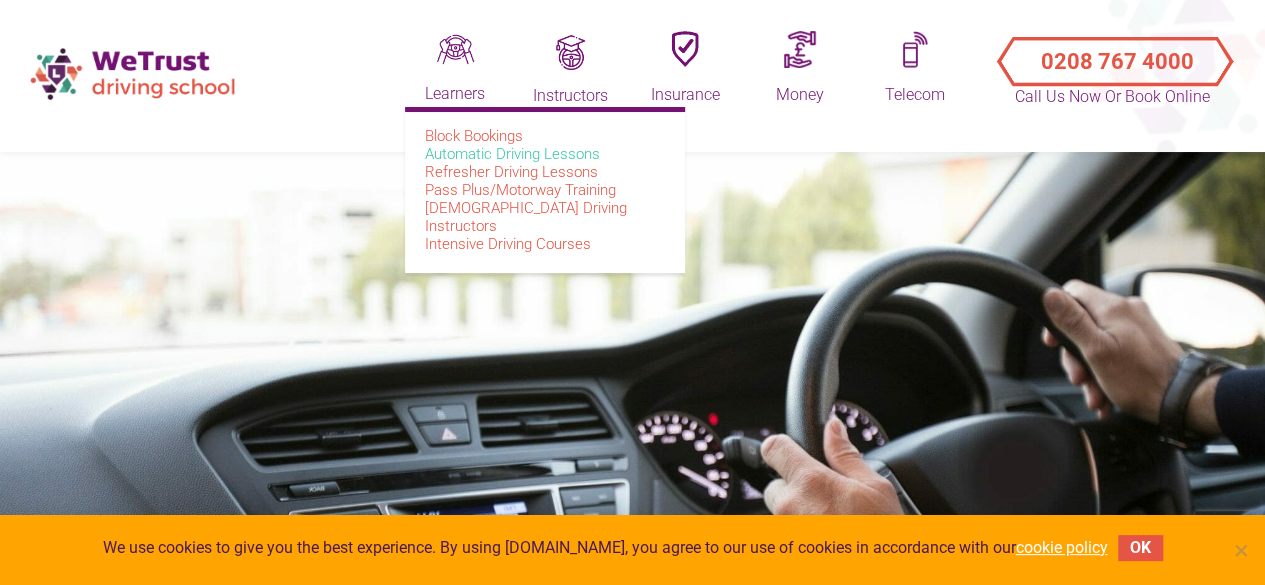 click on "Automatic Driving Lessons" at bounding box center (512, 154) 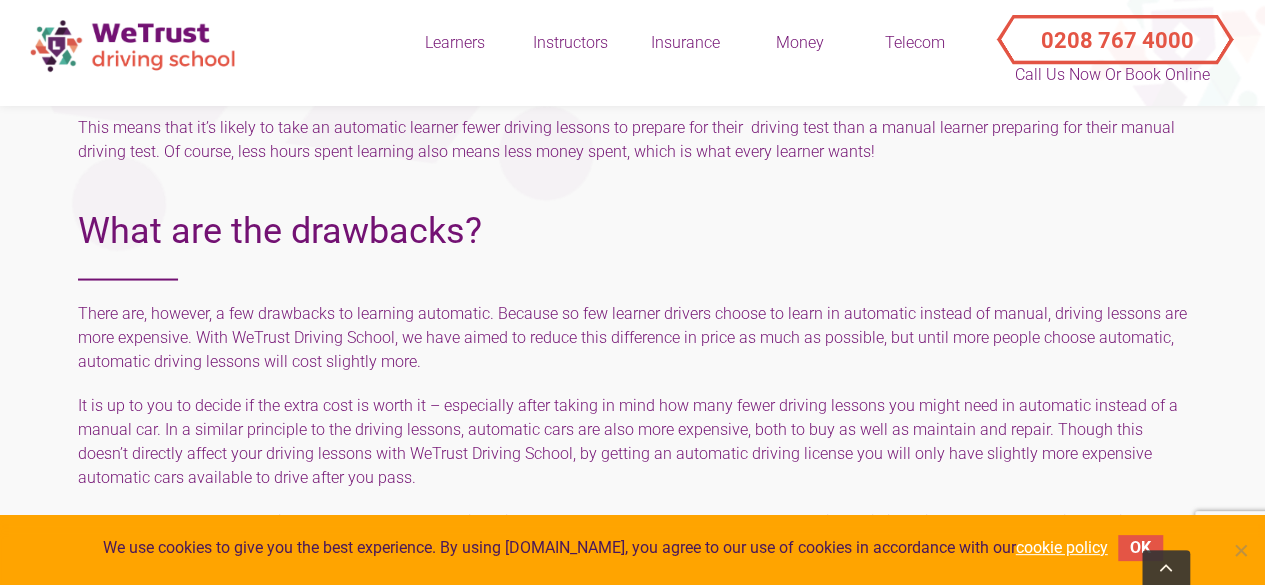 scroll, scrollTop: 1940, scrollLeft: 0, axis: vertical 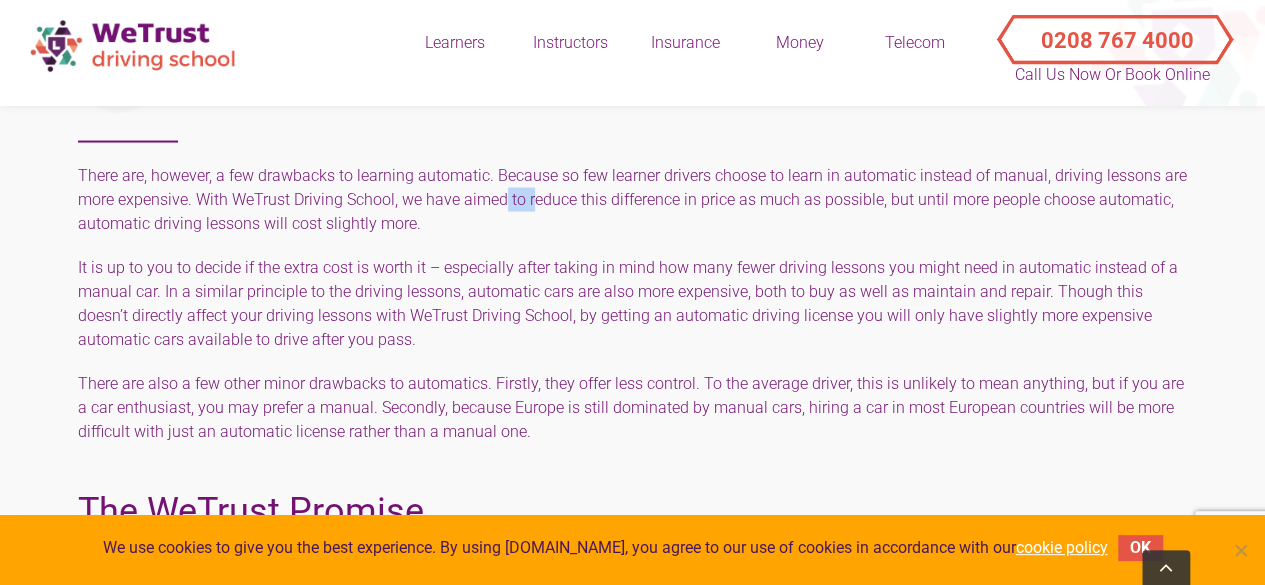 drag, startPoint x: 533, startPoint y: 193, endPoint x: 505, endPoint y: 194, distance: 28.01785 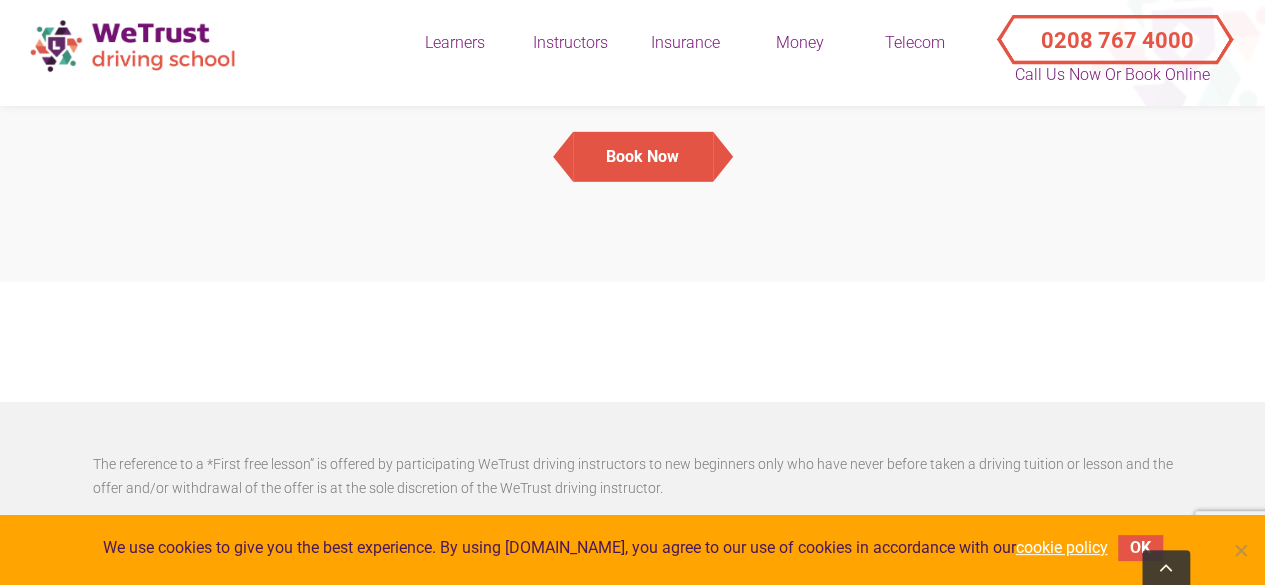 scroll, scrollTop: 2831, scrollLeft: 0, axis: vertical 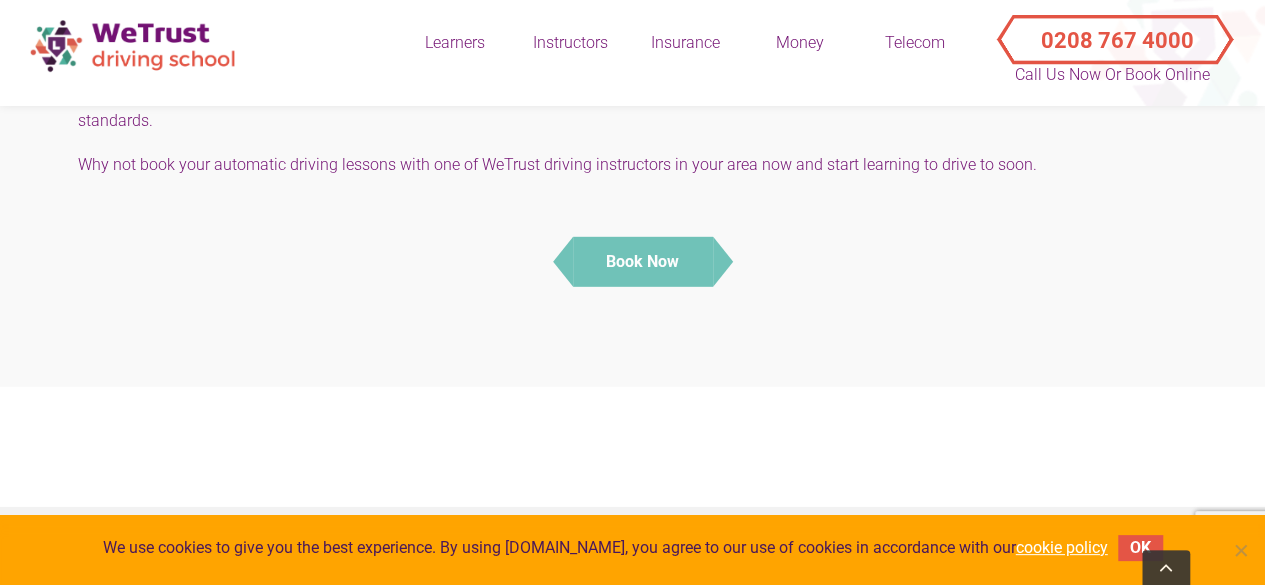 click on "Book Now" at bounding box center [643, 262] 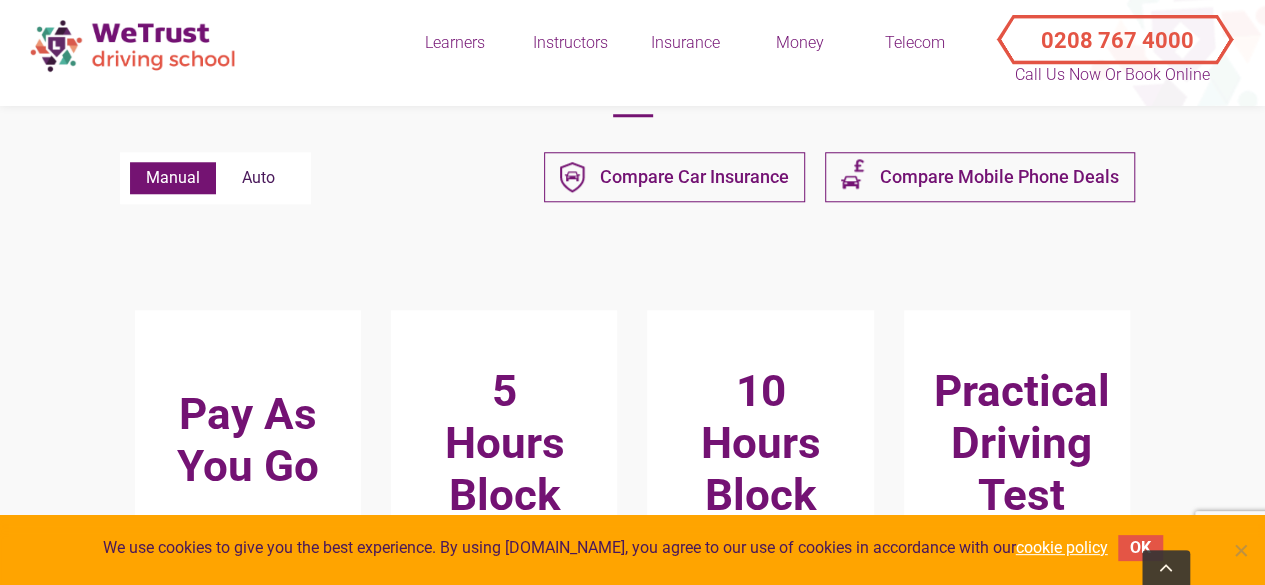 scroll, scrollTop: 863, scrollLeft: 0, axis: vertical 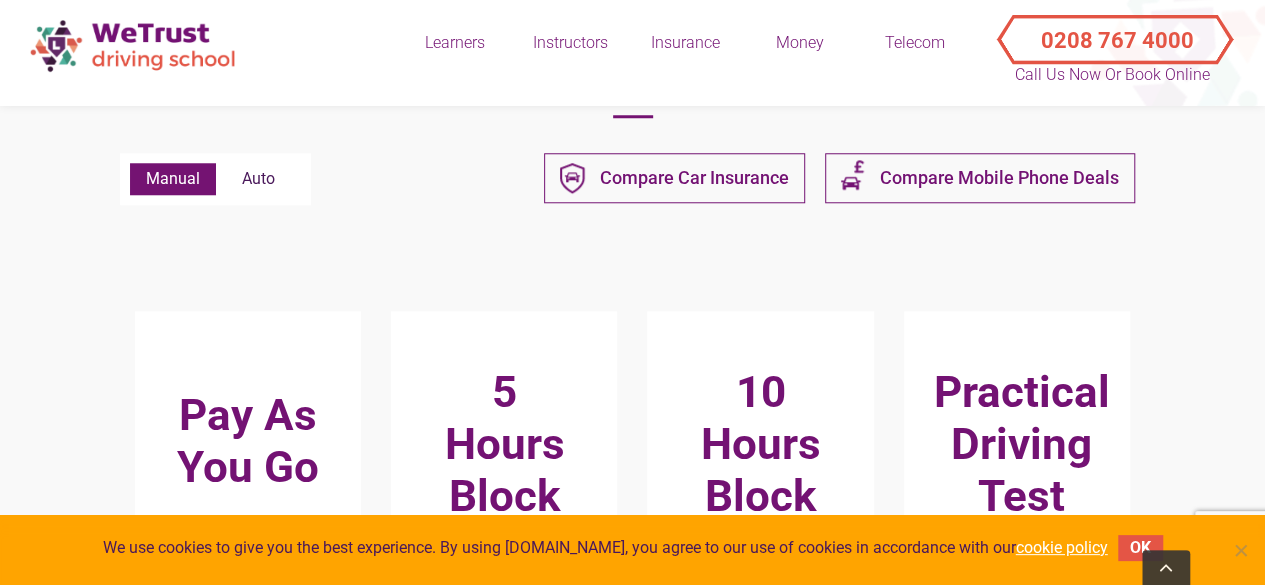 click on "Auto" at bounding box center [258, 179] 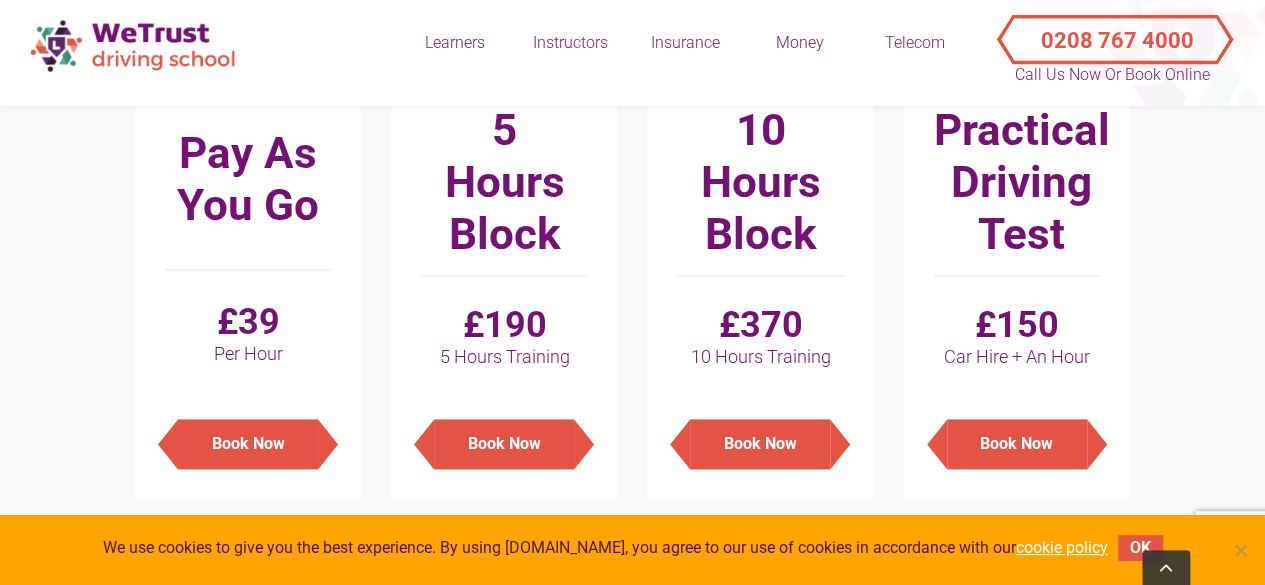 scroll, scrollTop: 1102, scrollLeft: 0, axis: vertical 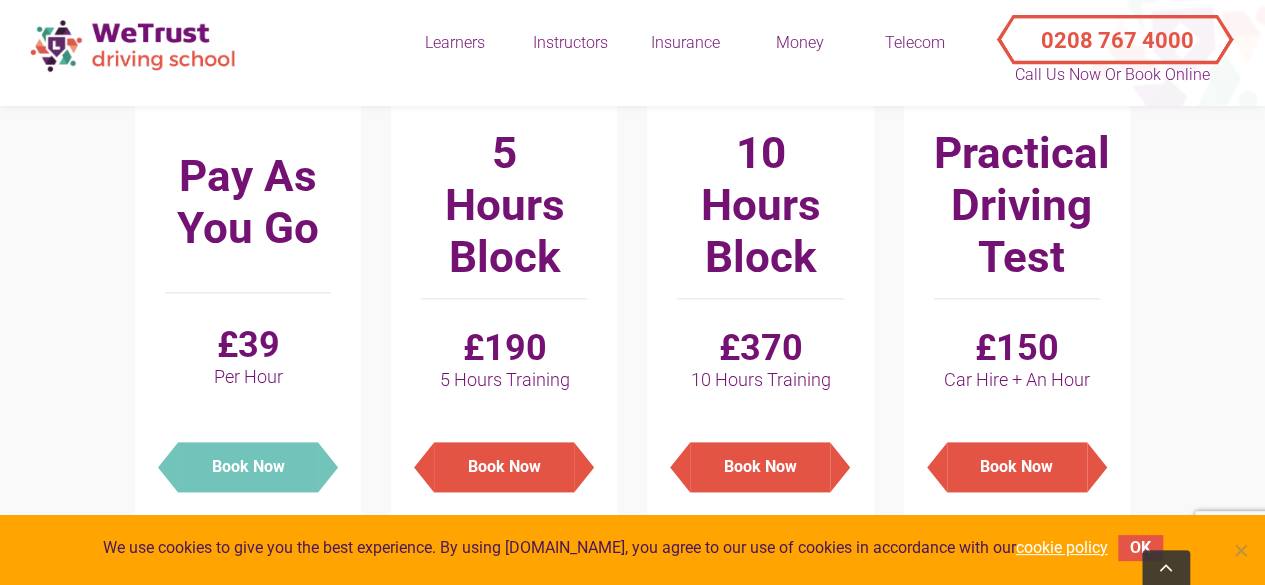 click on "Book Now" at bounding box center [248, 467] 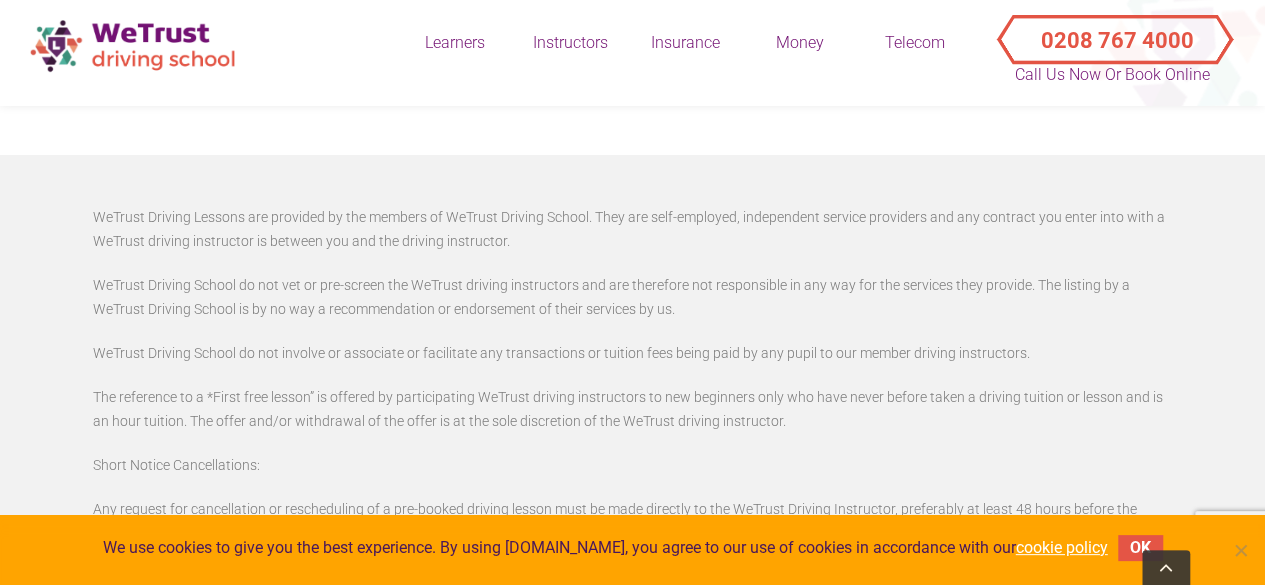 scroll, scrollTop: 5701, scrollLeft: 0, axis: vertical 